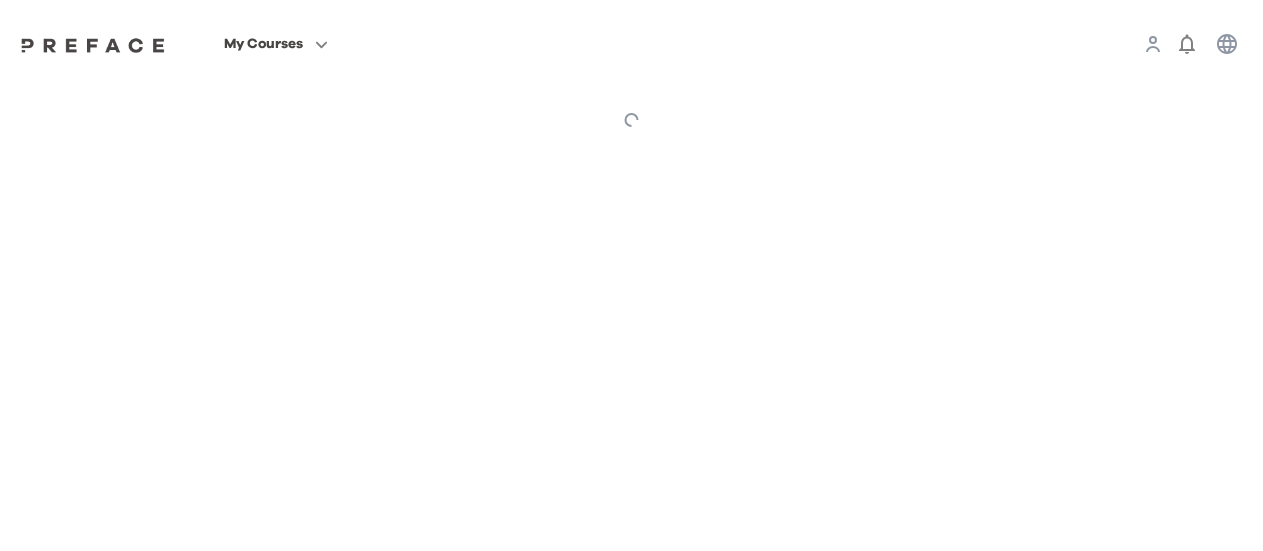 scroll, scrollTop: 0, scrollLeft: 0, axis: both 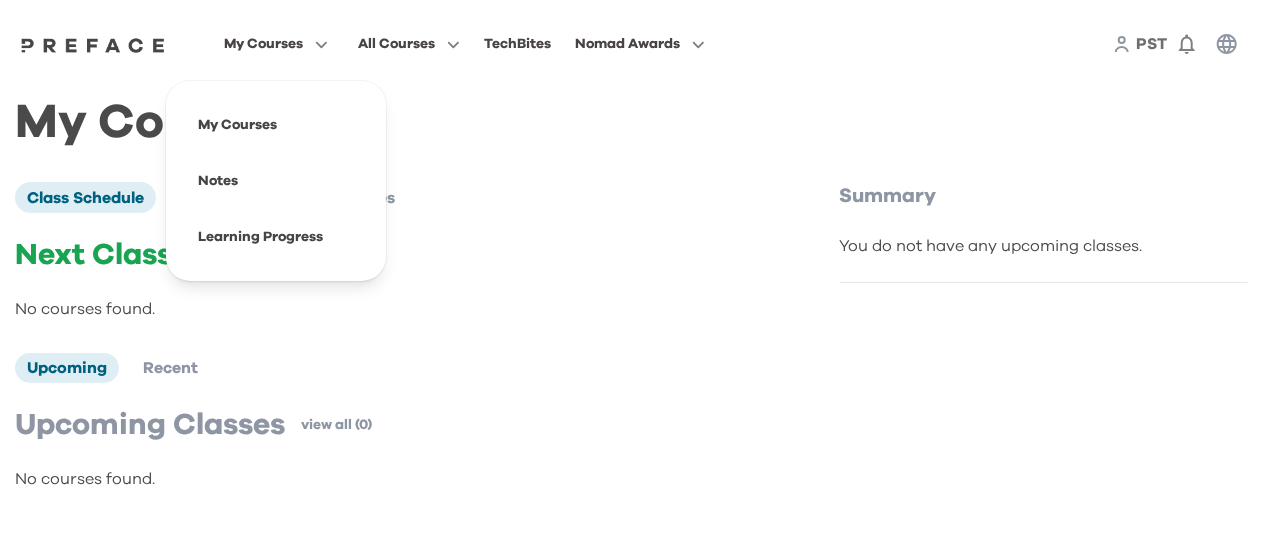 click on "My Courses" at bounding box center [263, 44] 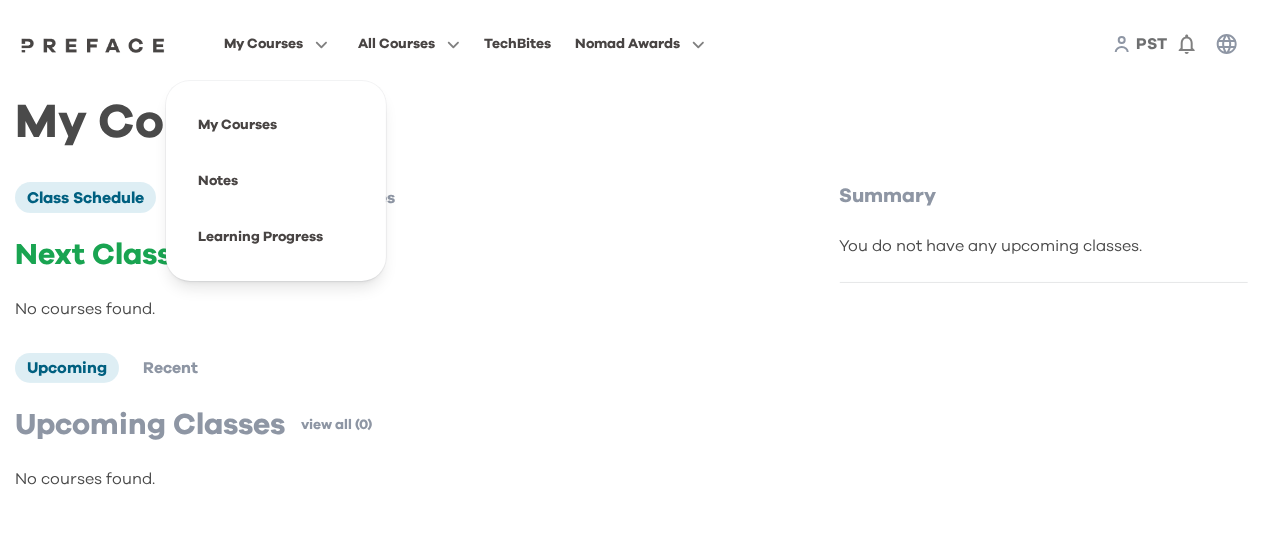 click 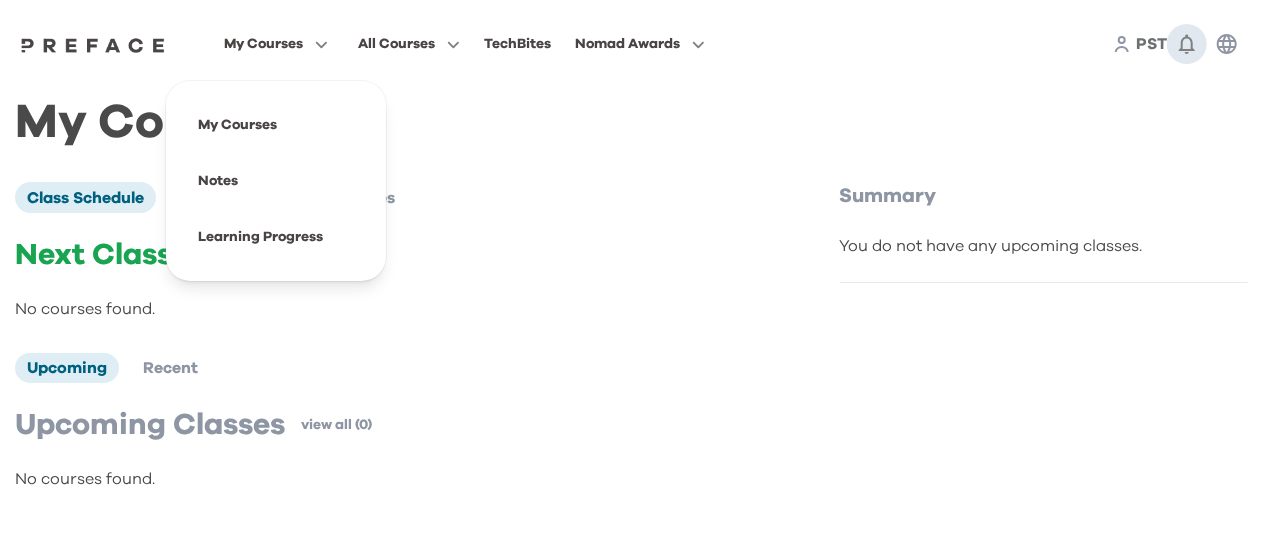 click 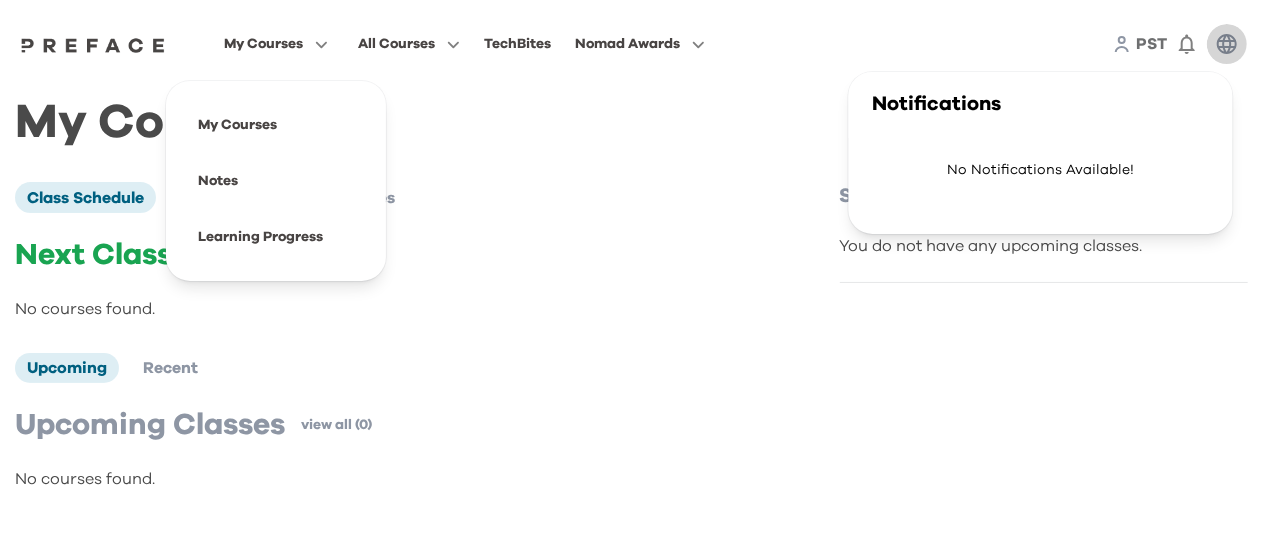 click at bounding box center (1227, 44) 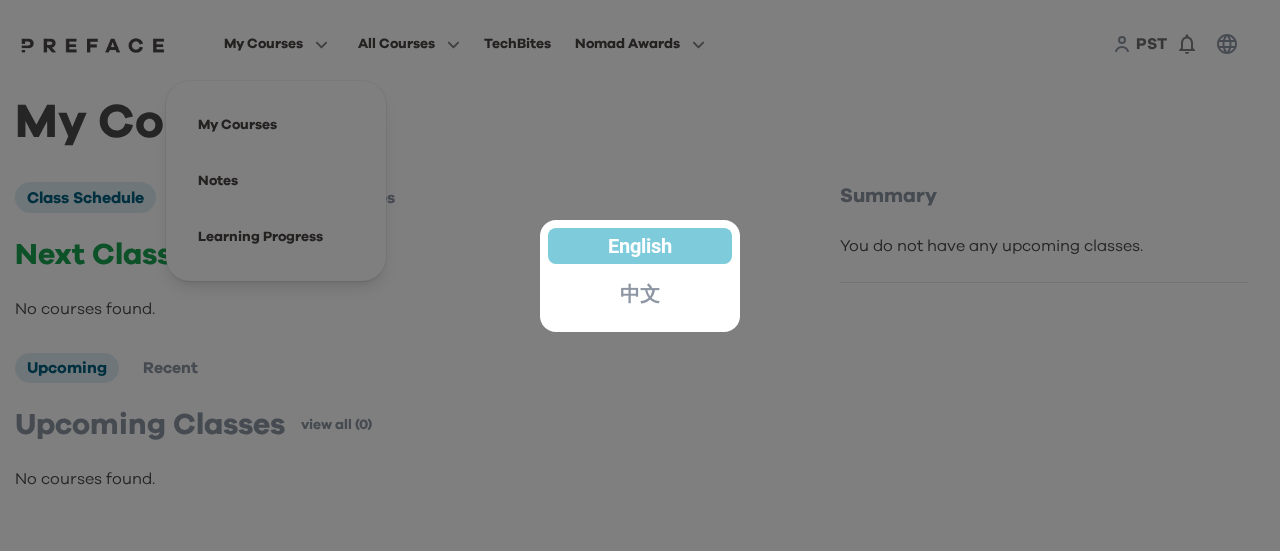 click at bounding box center [640, 275] 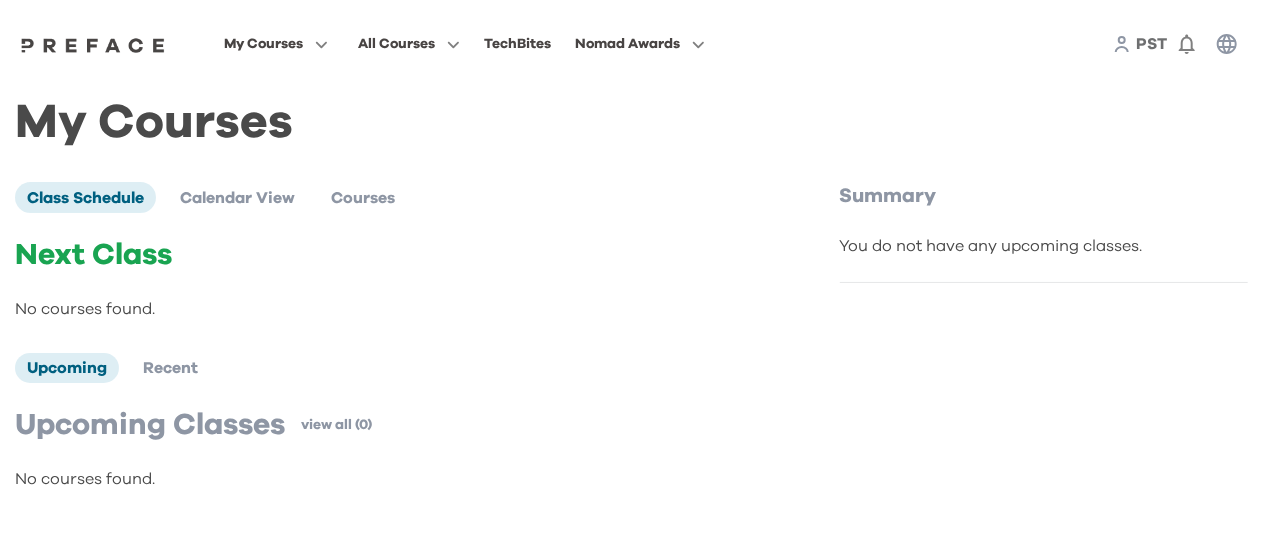click on "My Courses All Courses TechBites Nomad Awards PST 0" at bounding box center [631, 44] 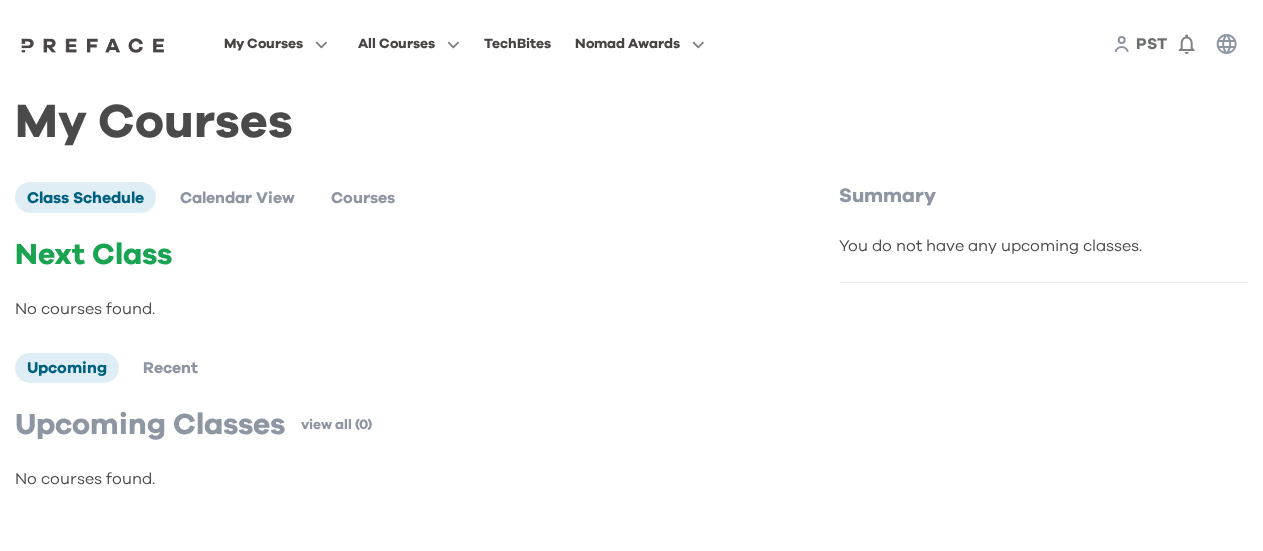 click on "My Courses My Courses Notes Learning Progress All Courses TechBites Nomad Awards" at bounding box center [473, 44] 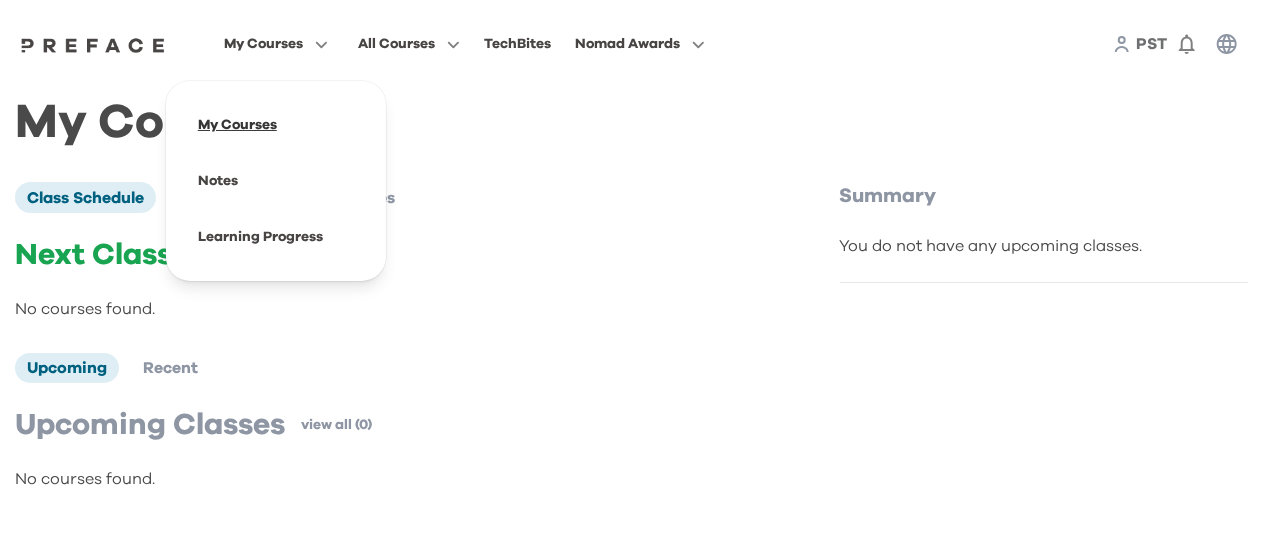 click at bounding box center [276, 125] 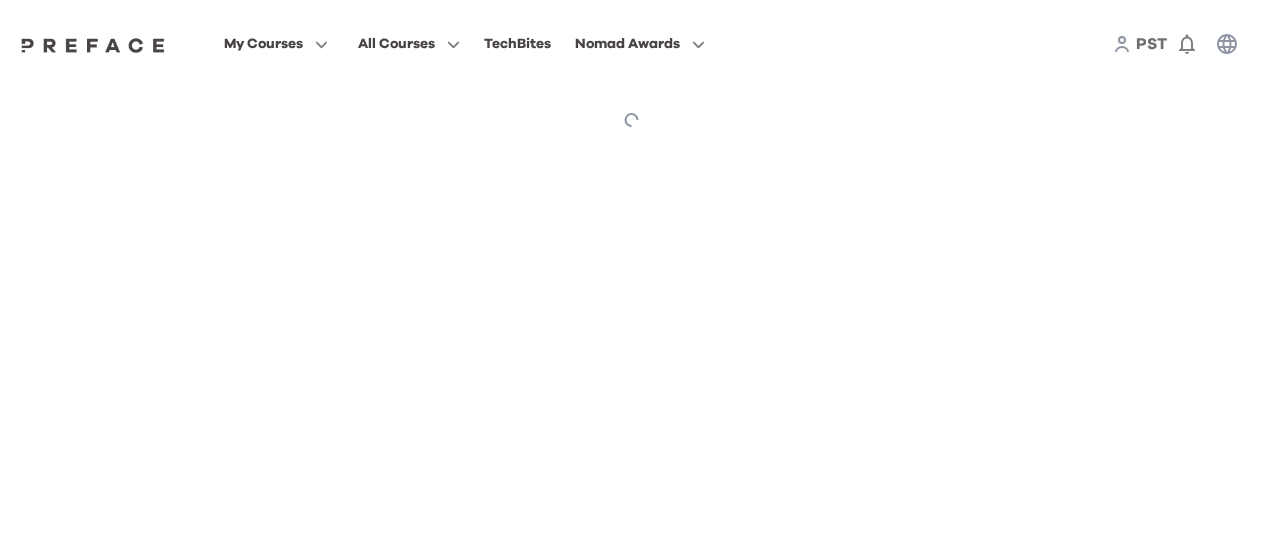 scroll, scrollTop: 0, scrollLeft: 0, axis: both 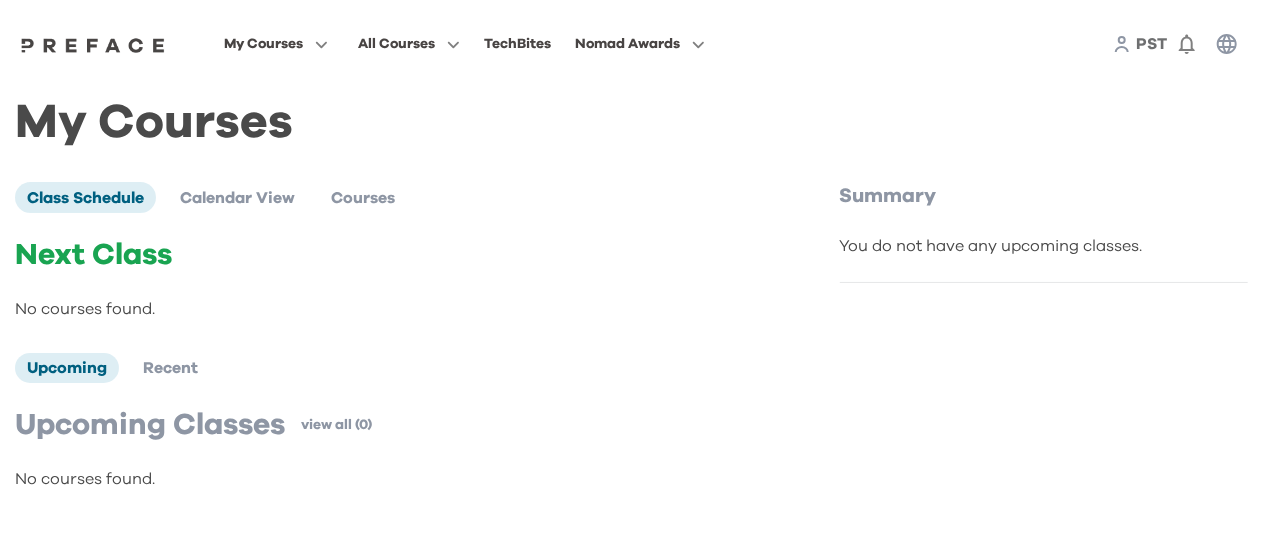 click on "My Courses All Courses TechBites Nomad Awards PST 0" at bounding box center [631, 44] 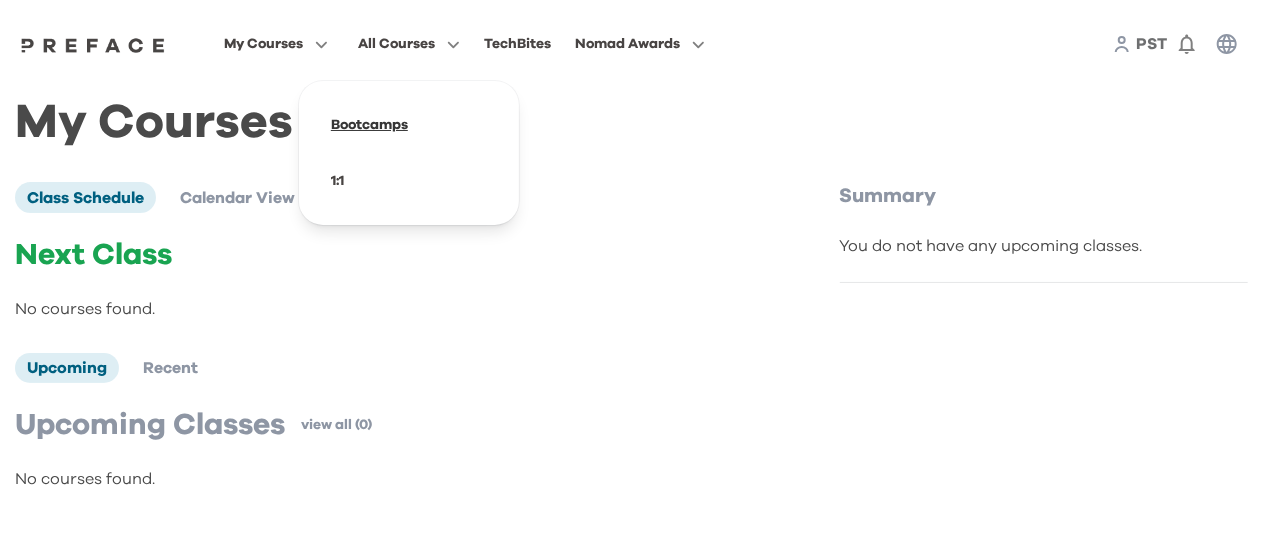 click at bounding box center (409, 125) 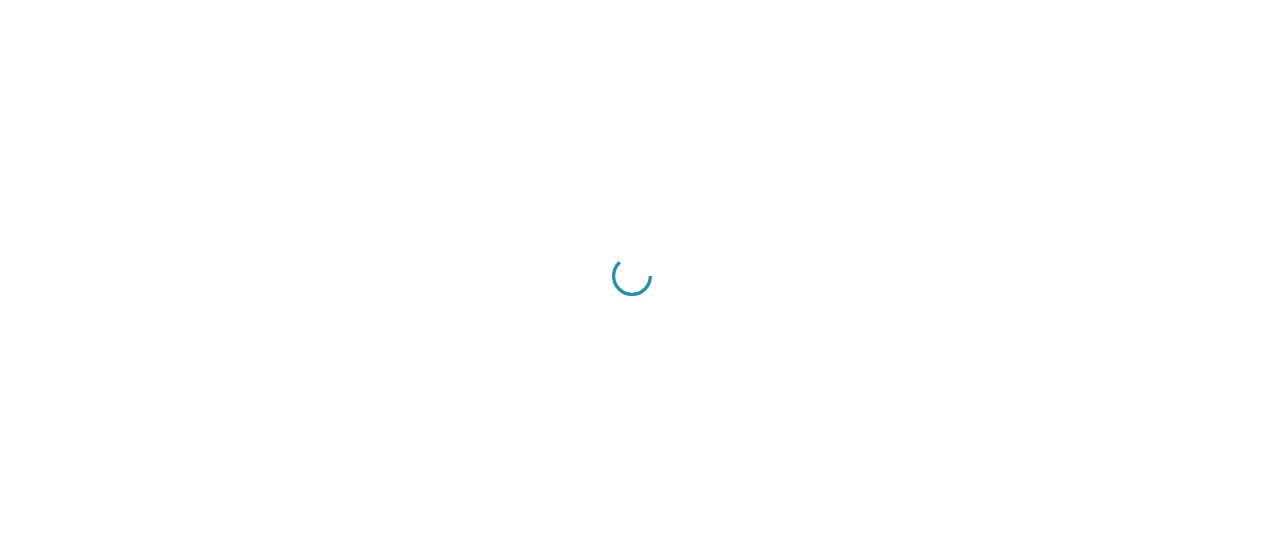 scroll, scrollTop: 0, scrollLeft: 0, axis: both 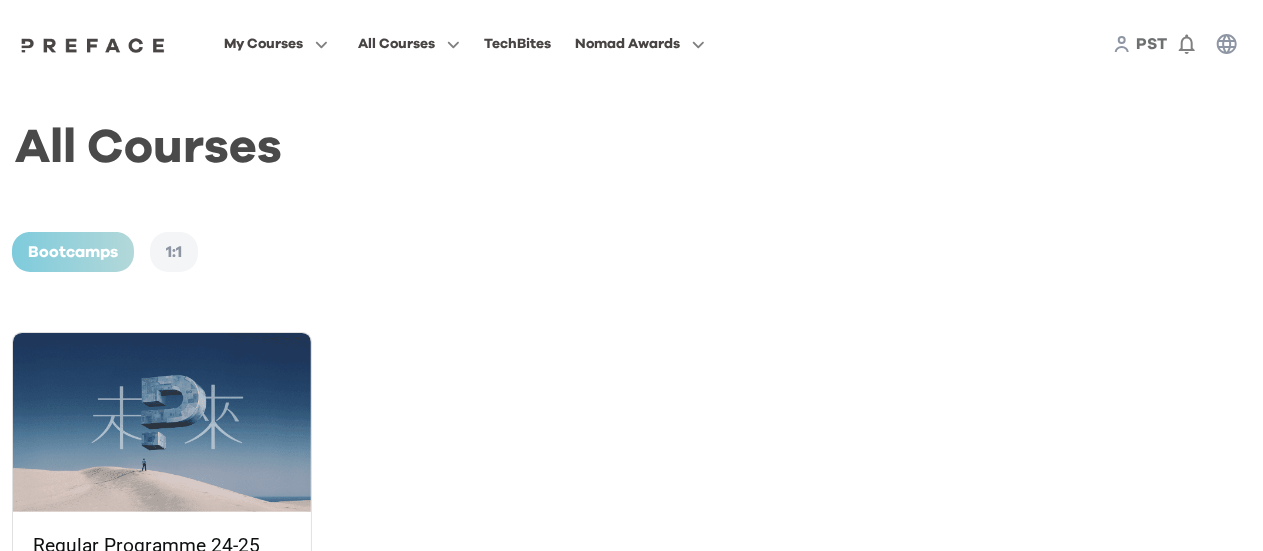 click 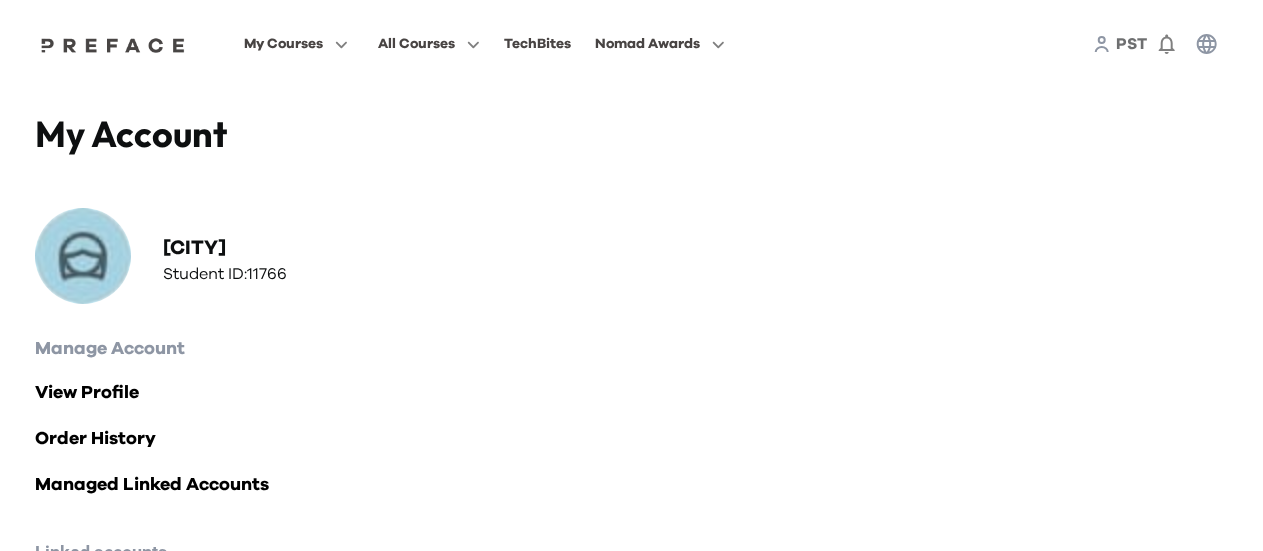 click on "0" at bounding box center [1167, 44] 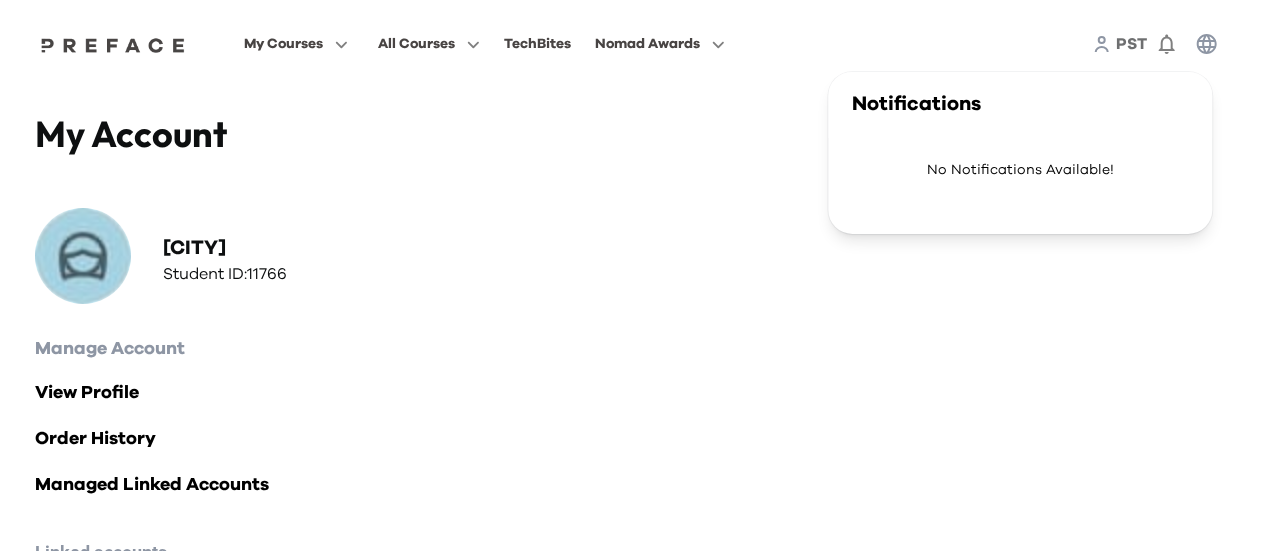 click at bounding box center [631, 176] 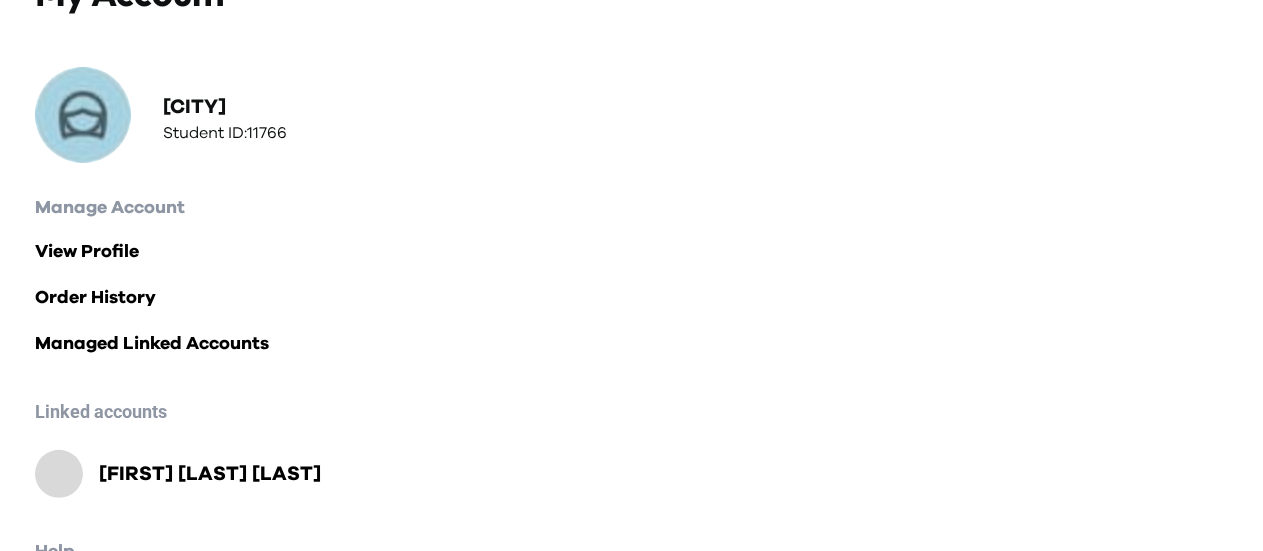 scroll, scrollTop: 261, scrollLeft: 0, axis: vertical 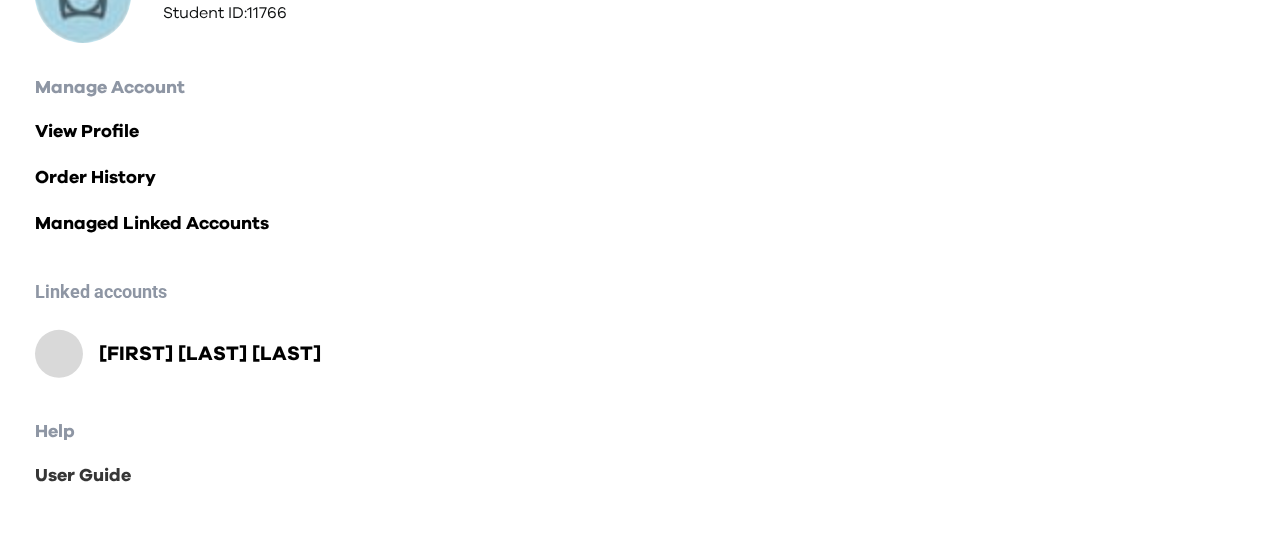 click on "User Guide" at bounding box center [631, 476] 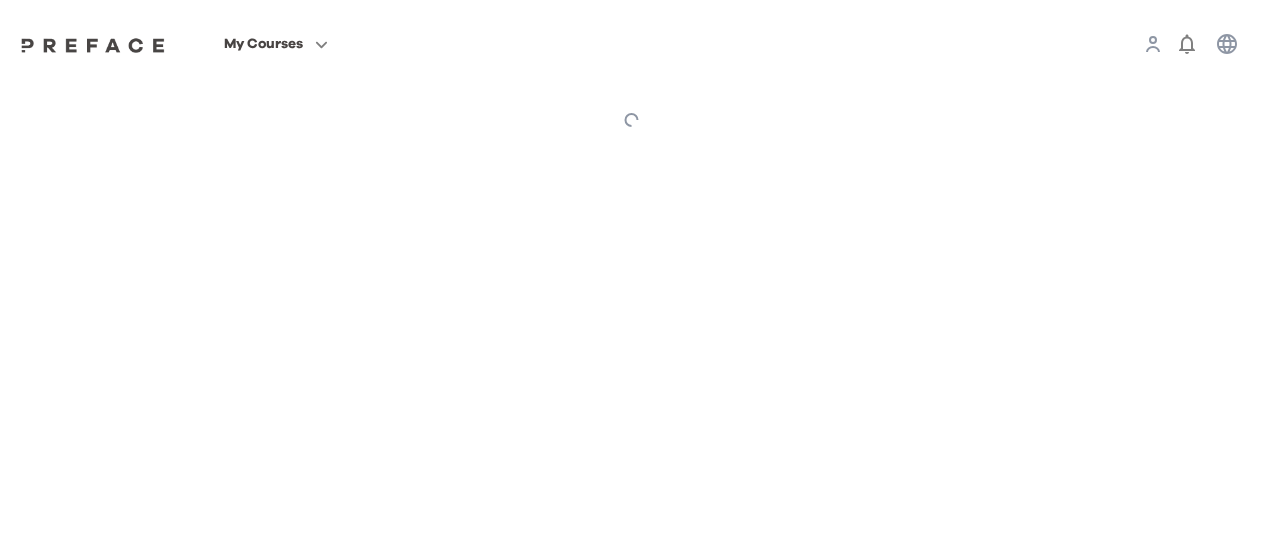 scroll, scrollTop: 0, scrollLeft: 0, axis: both 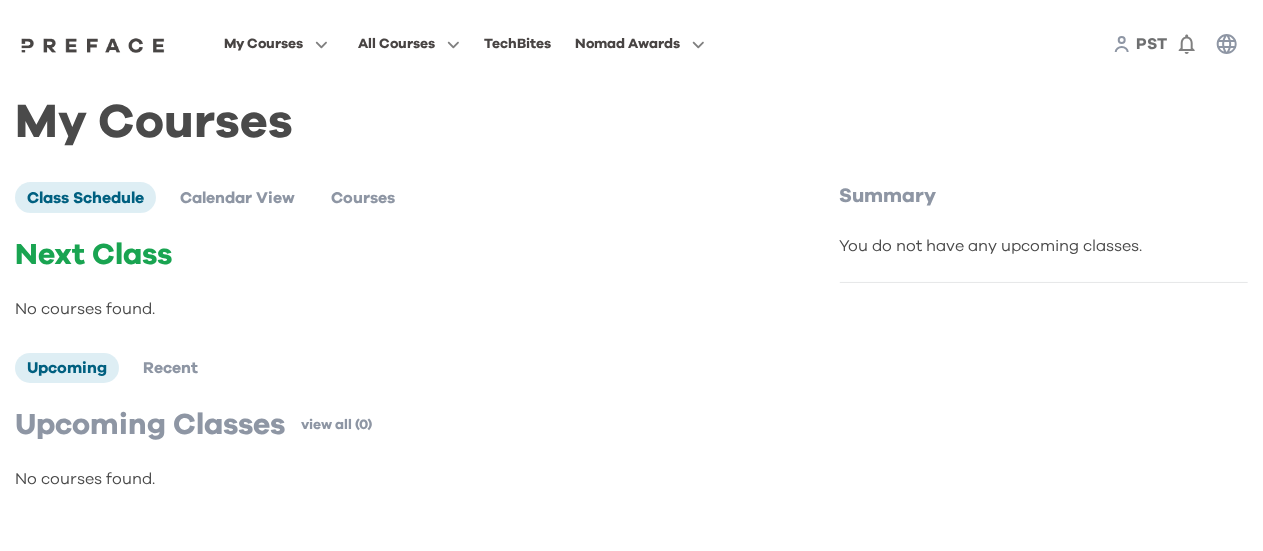 click 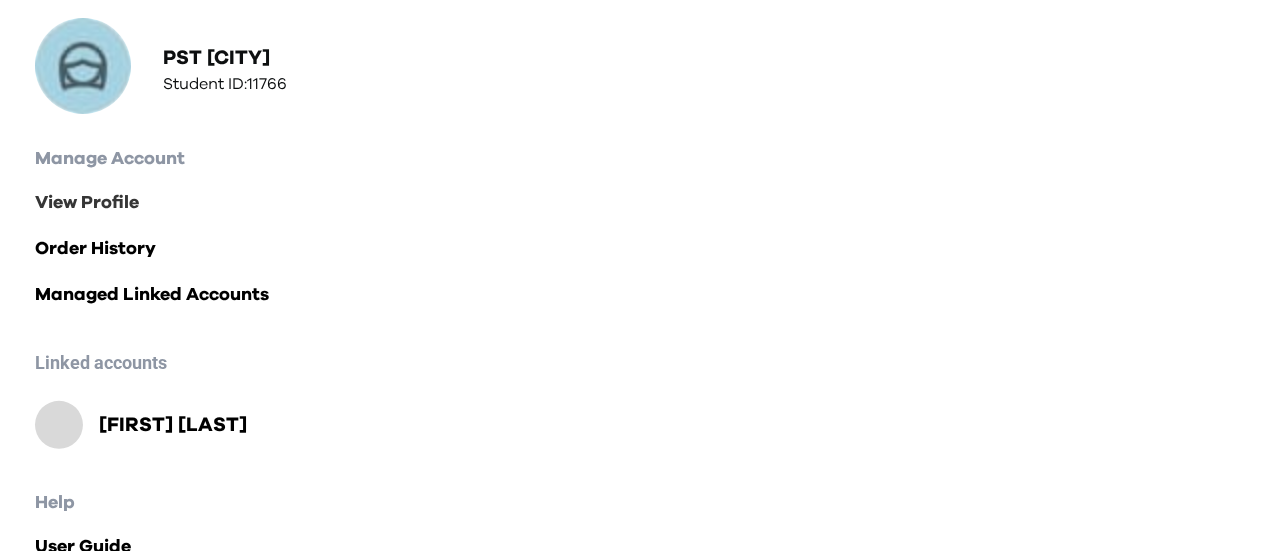 scroll, scrollTop: 261, scrollLeft: 0, axis: vertical 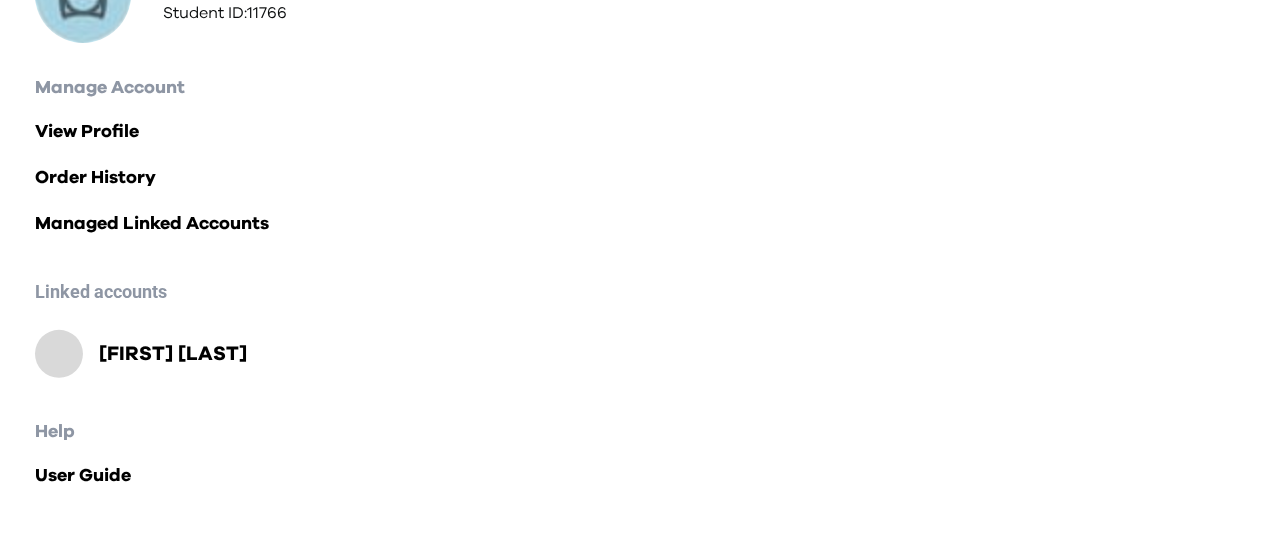 click on "Man Hui   Ngan" at bounding box center (173, 354) 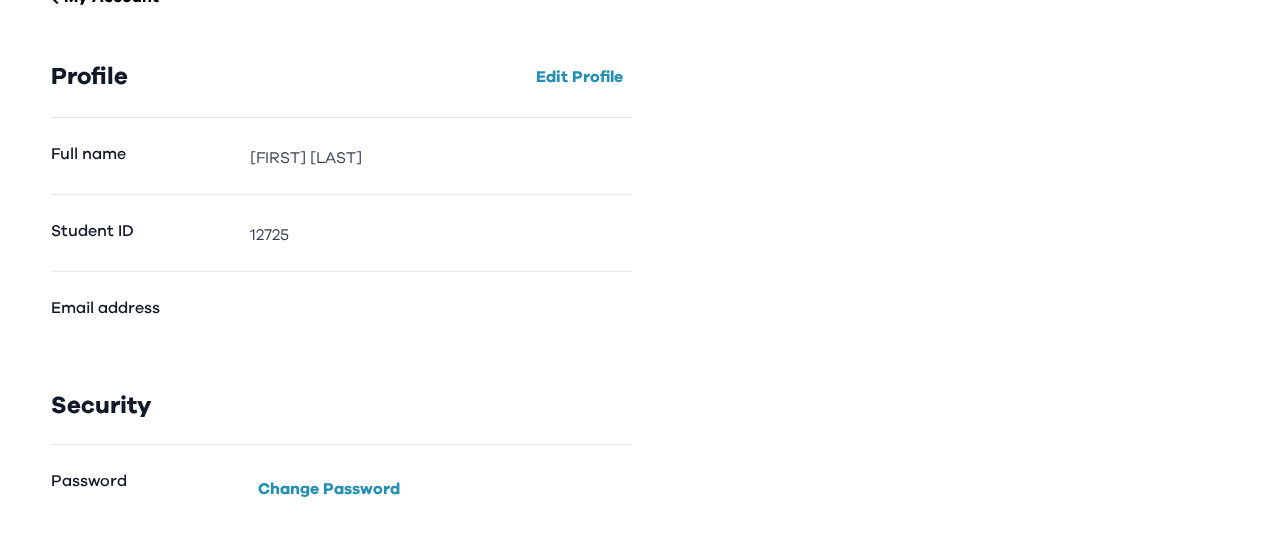 scroll, scrollTop: 0, scrollLeft: 0, axis: both 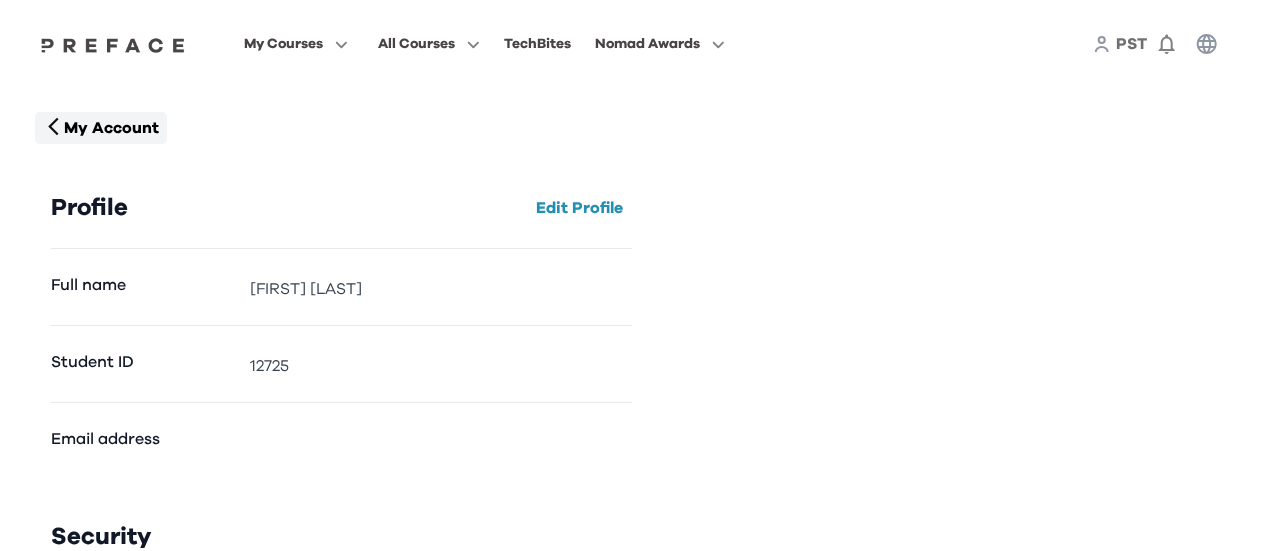 click on "My Account" at bounding box center [111, 128] 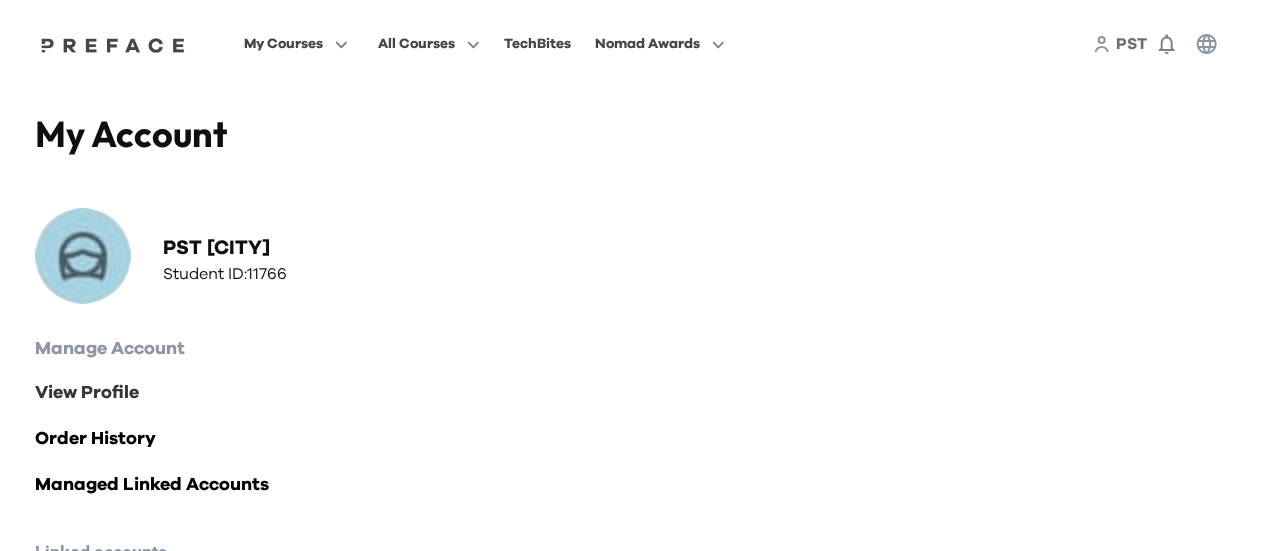 click on "View Profile" at bounding box center [631, 393] 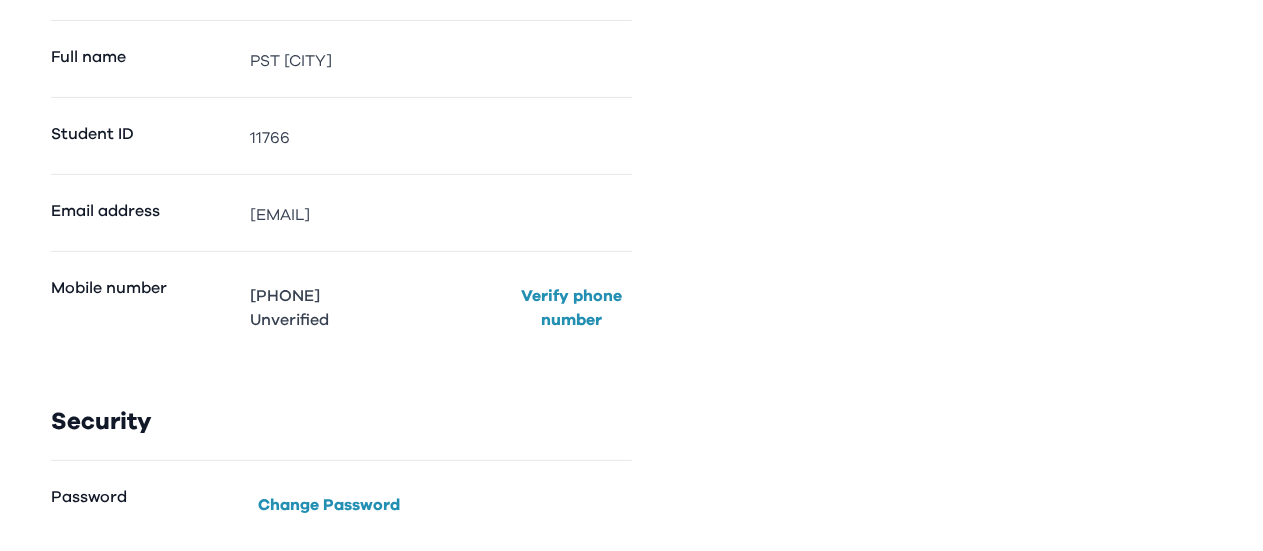 scroll, scrollTop: 324, scrollLeft: 0, axis: vertical 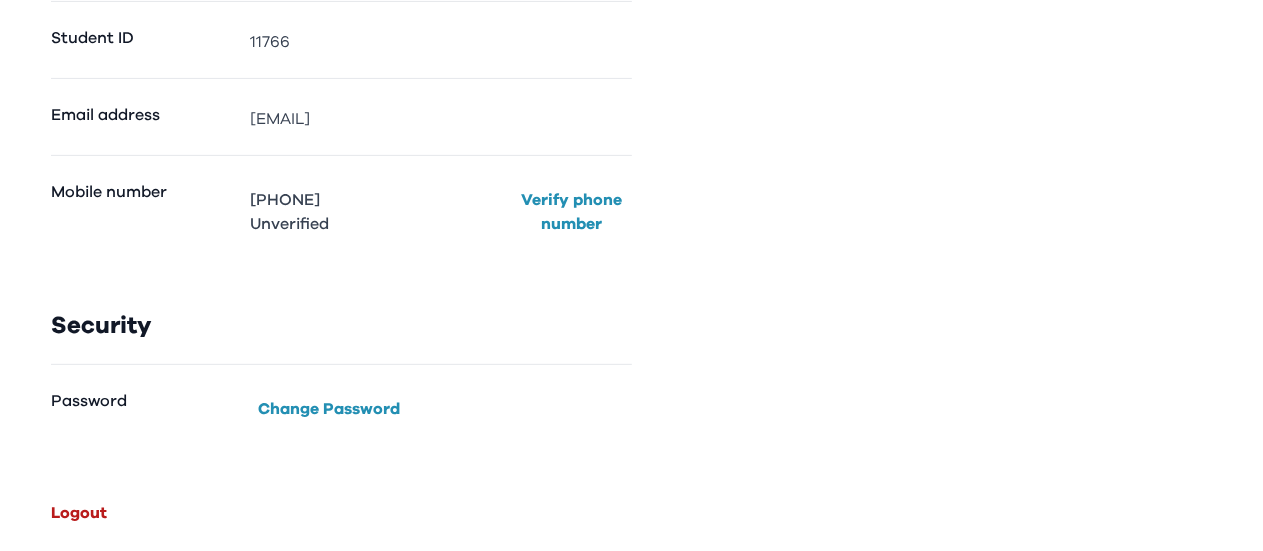 click on "Logout" at bounding box center [79, 513] 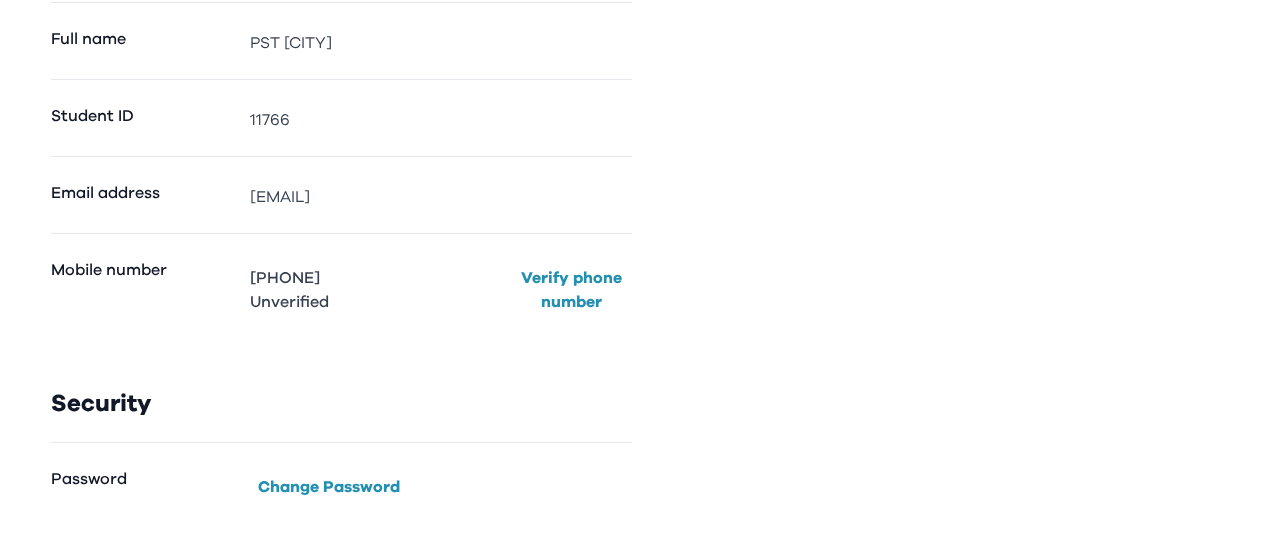 scroll, scrollTop: 0, scrollLeft: 0, axis: both 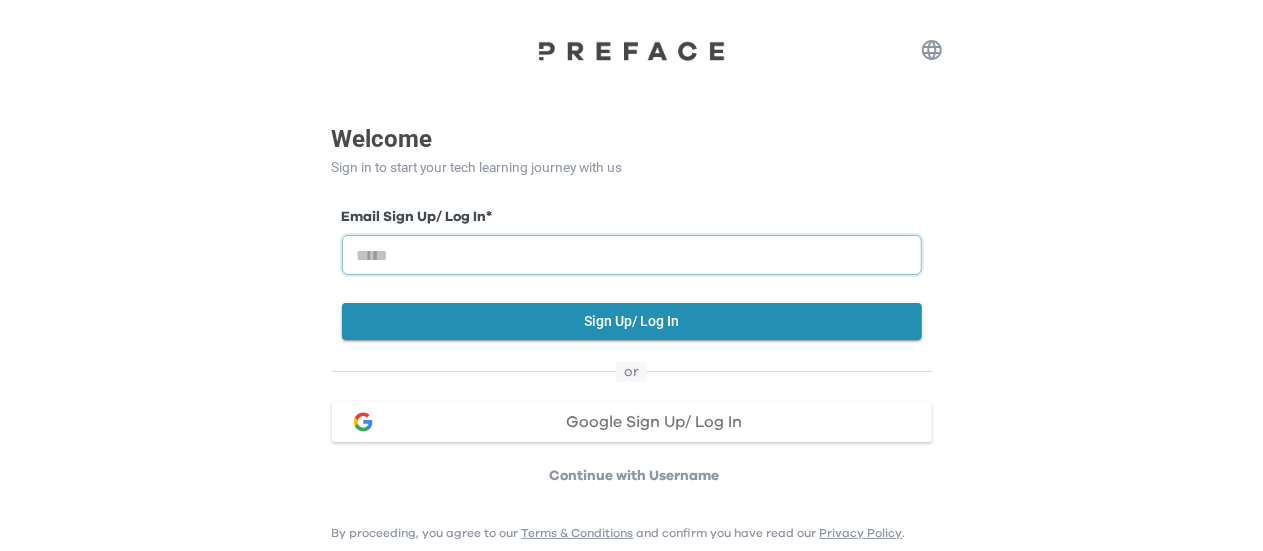 click at bounding box center (632, 255) 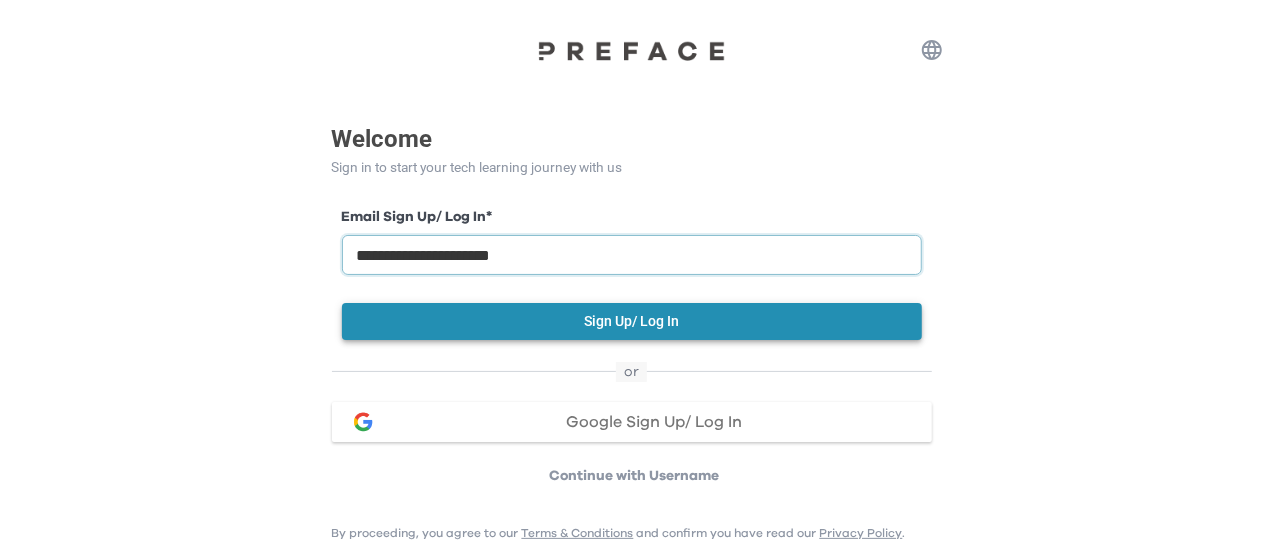 type on "**********" 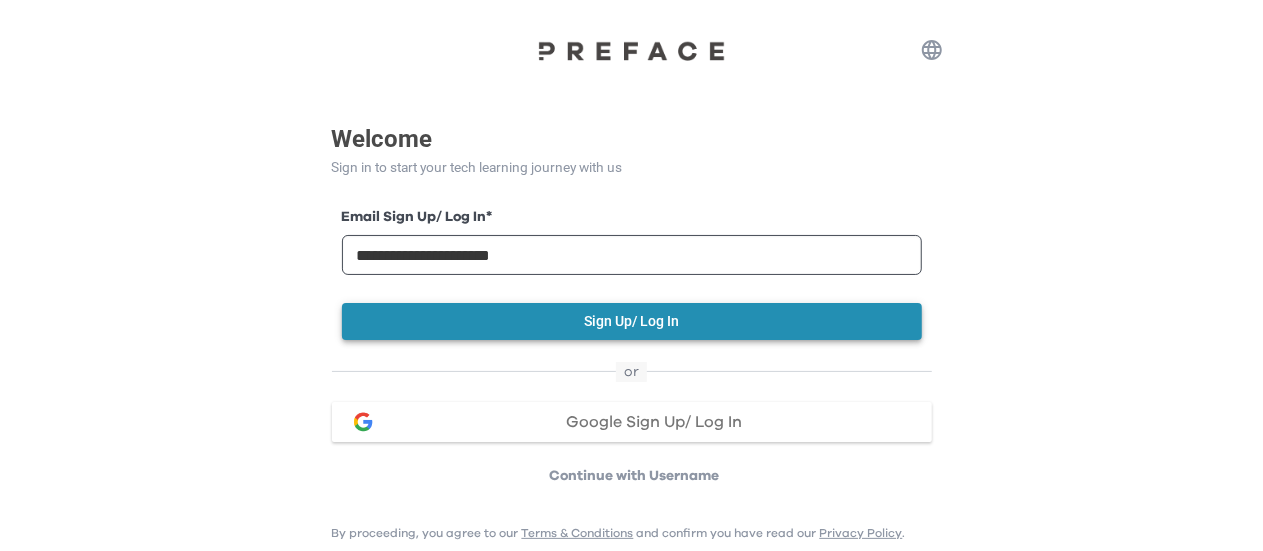 click on "Sign Up/ Log In" at bounding box center [632, 321] 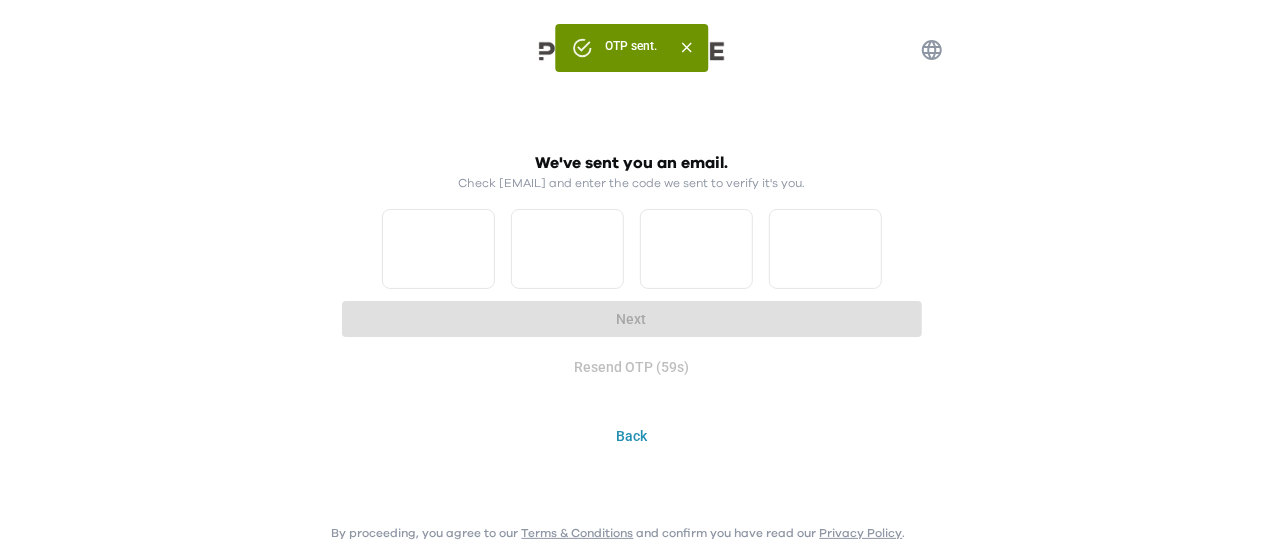 click 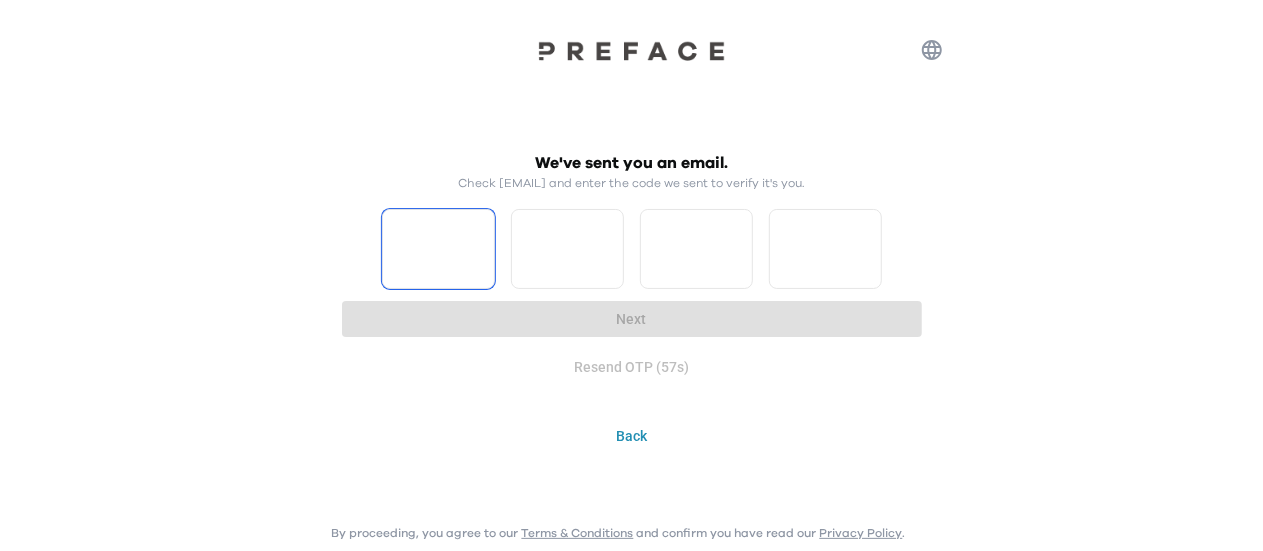 type 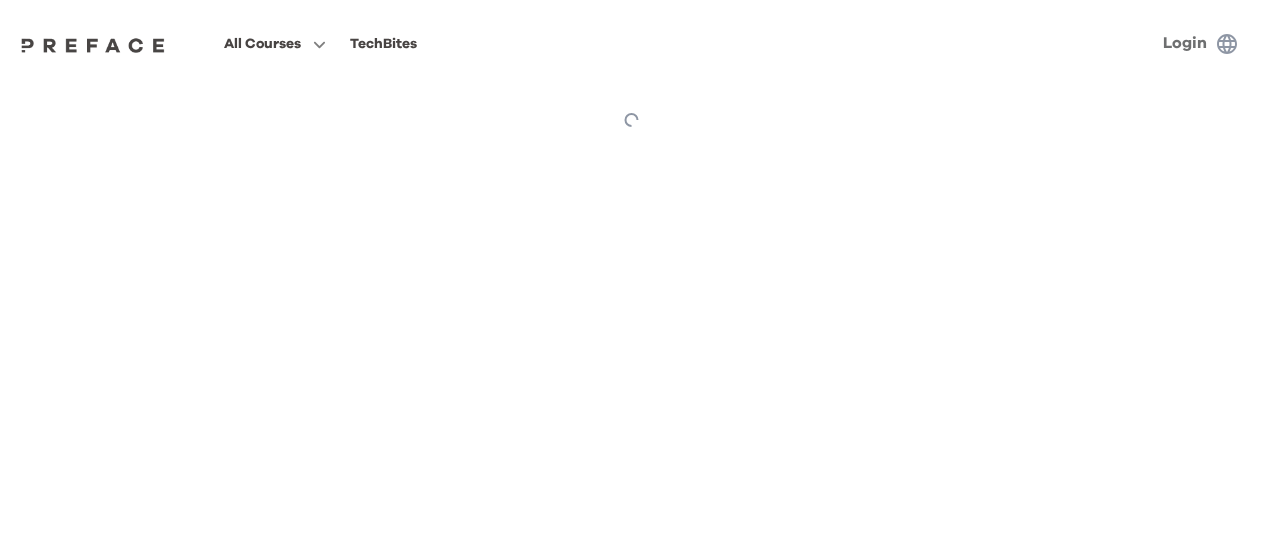 scroll, scrollTop: 0, scrollLeft: 0, axis: both 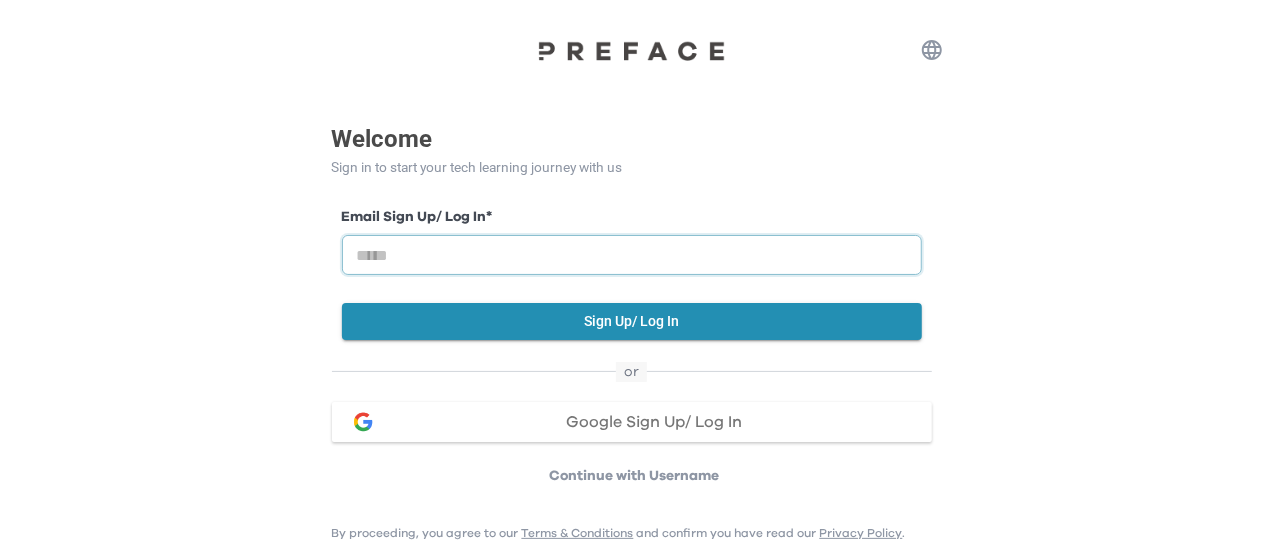 click at bounding box center (632, 255) 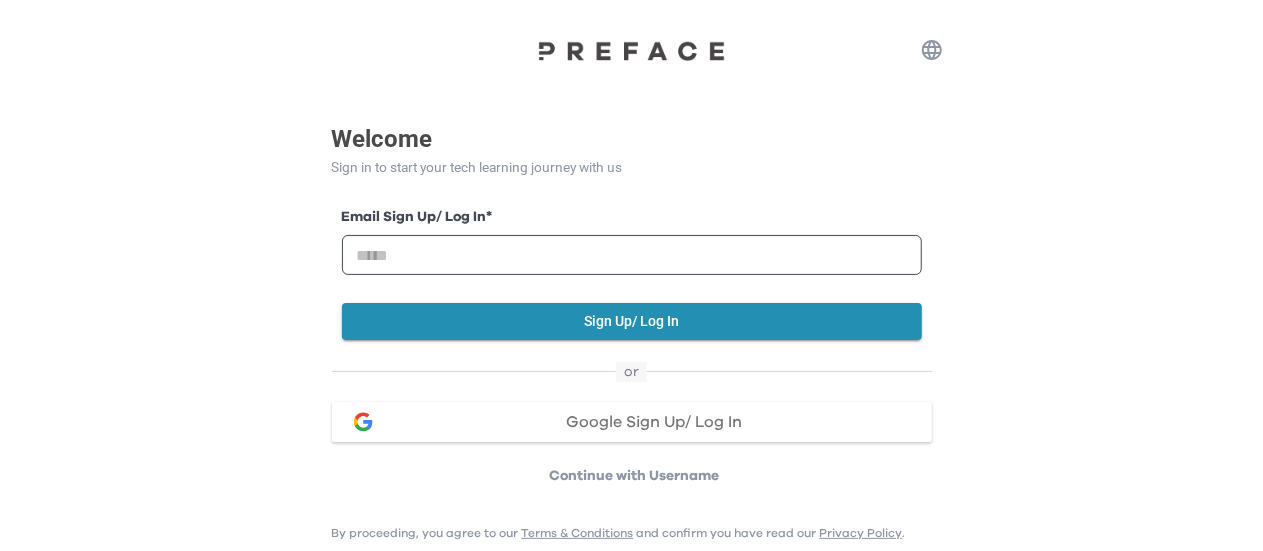click on "Welcome Sign in to start your tech learning journey with us Email Sign Up/ Log In  * Sign Up/ Log In or Google Sign Up/ Log In Continue with Username By proceeding, you agree to our   Terms & Conditions   and confirm you have read our   Privacy Policy ." at bounding box center [631, 243] 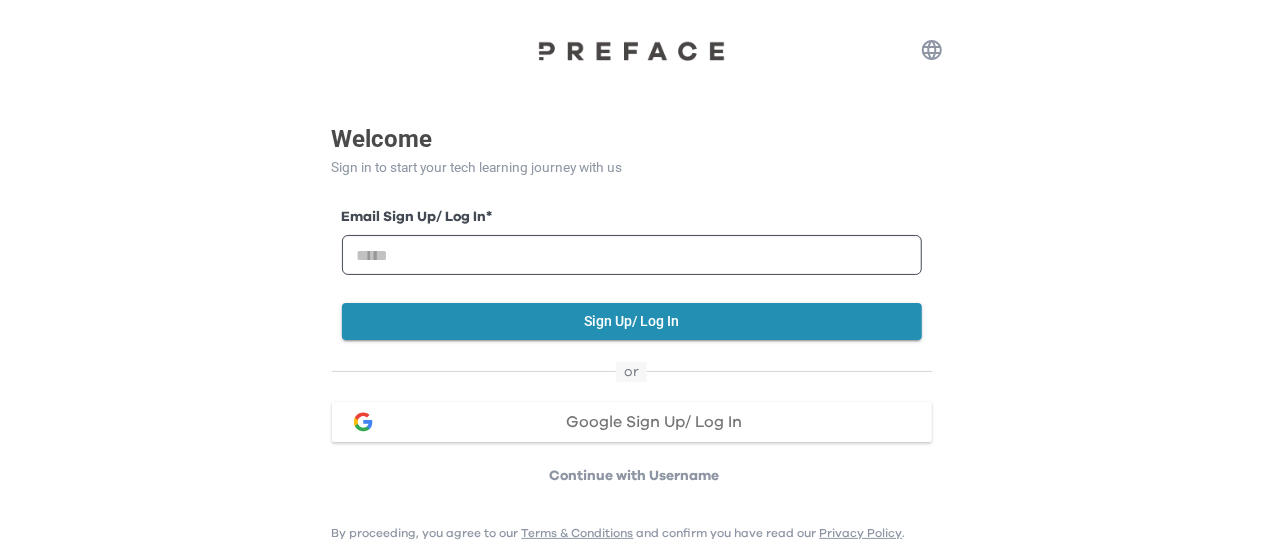 click on "Continue with Username" at bounding box center [635, 476] 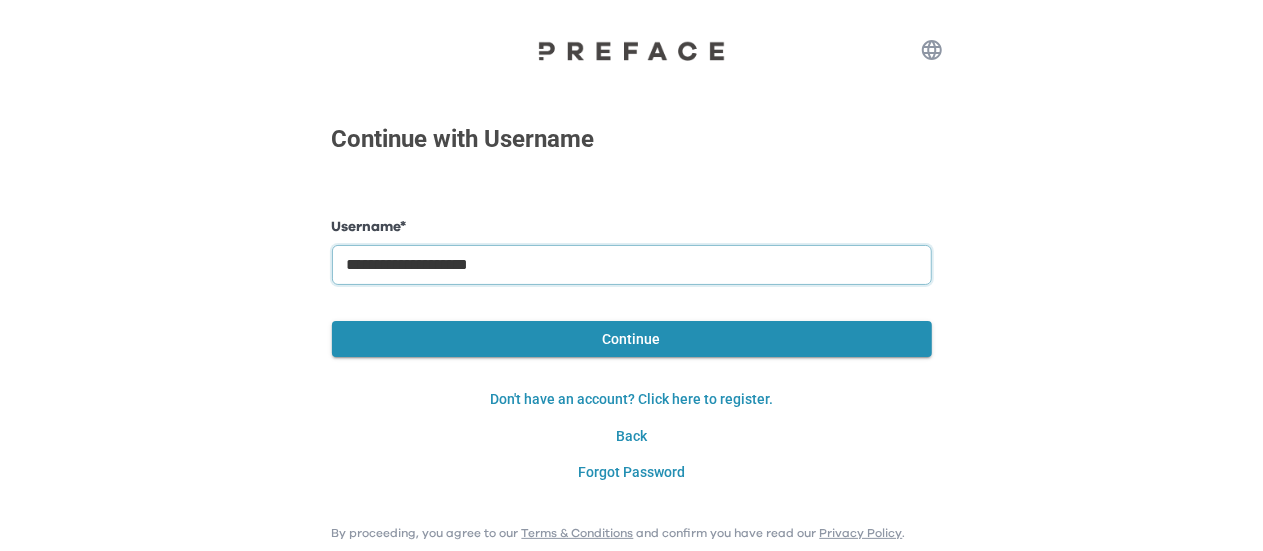 click on "**********" at bounding box center (632, 265) 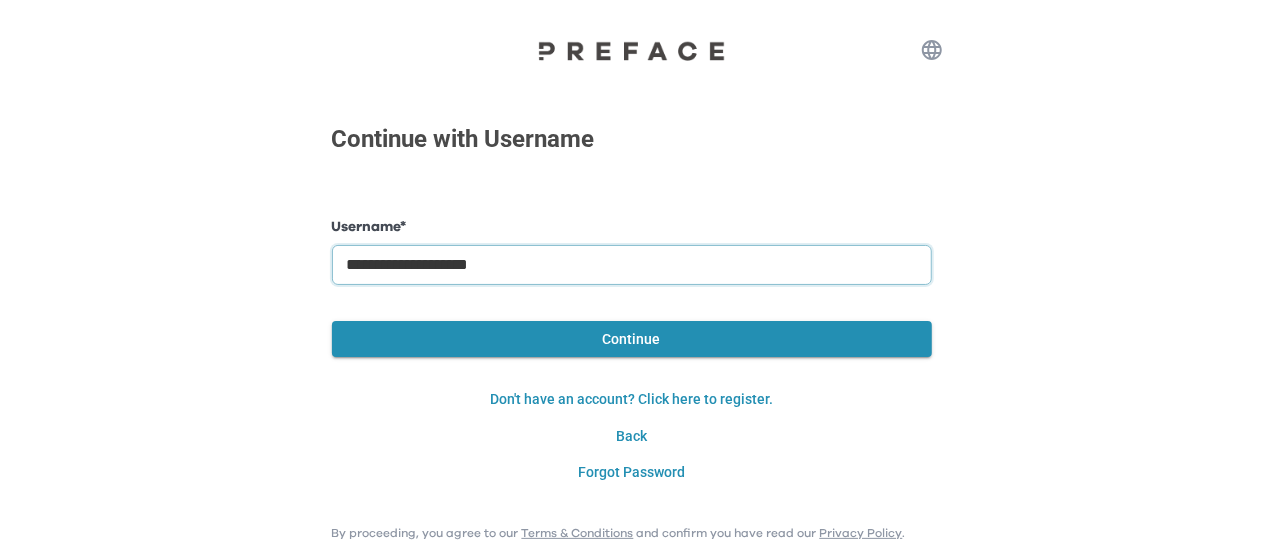 drag, startPoint x: 605, startPoint y: 267, endPoint x: 2, endPoint y: 227, distance: 604.32526 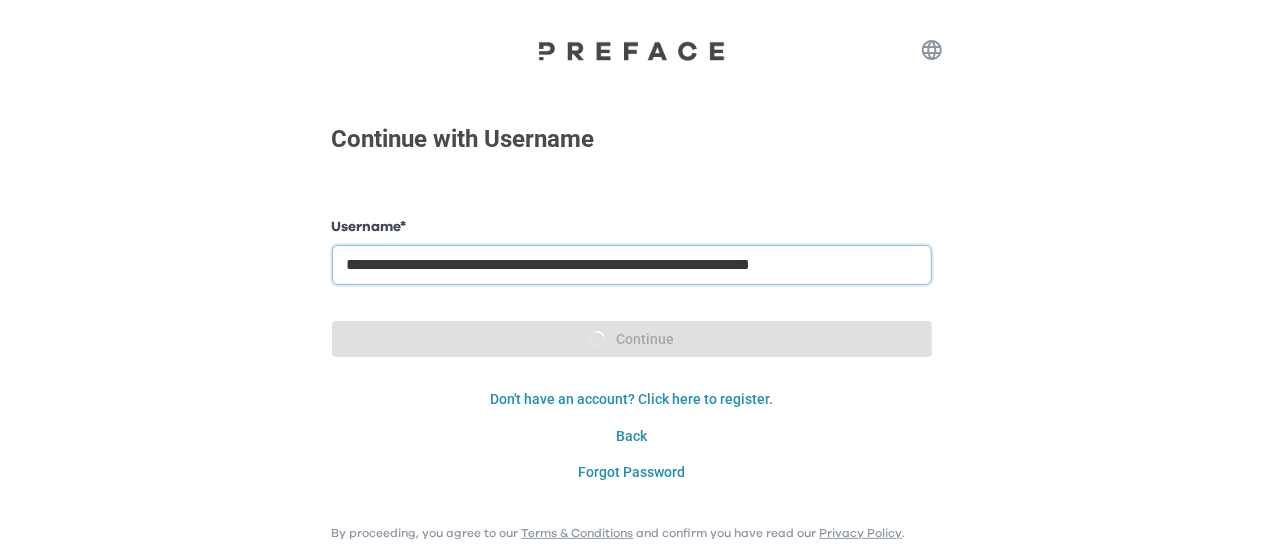 scroll, scrollTop: 0, scrollLeft: 0, axis: both 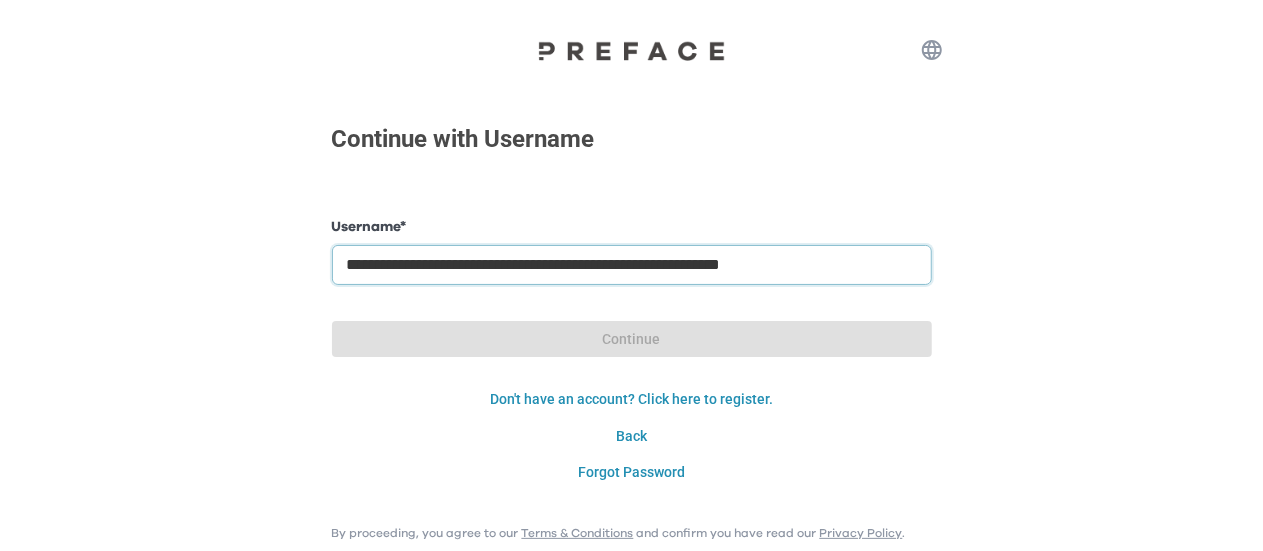 type on "**********" 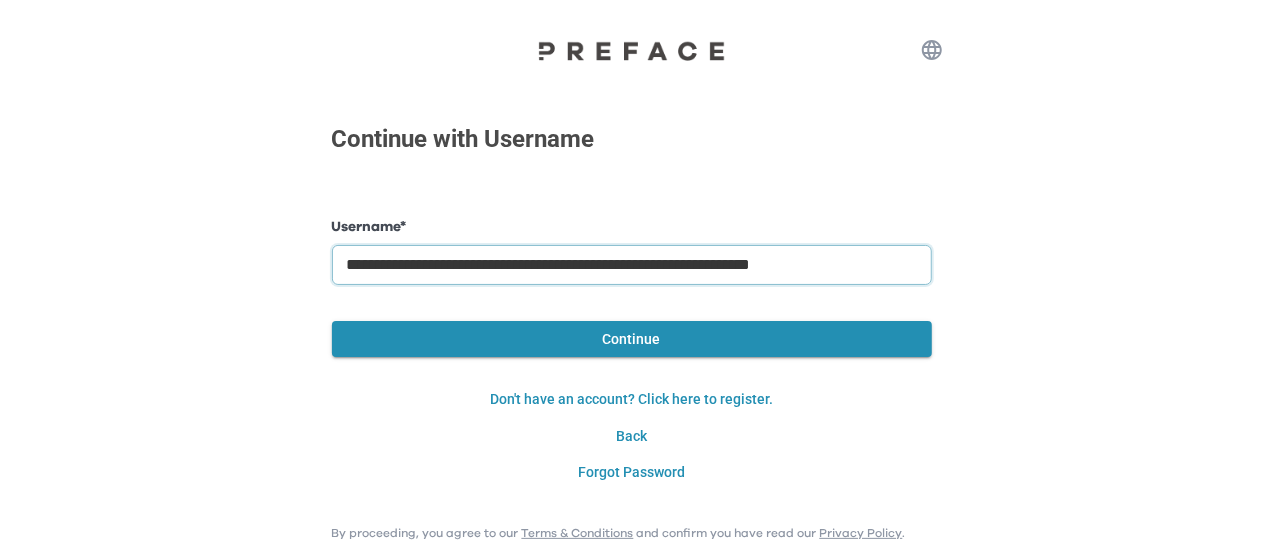 drag, startPoint x: 908, startPoint y: 271, endPoint x: 0, endPoint y: 298, distance: 908.40137 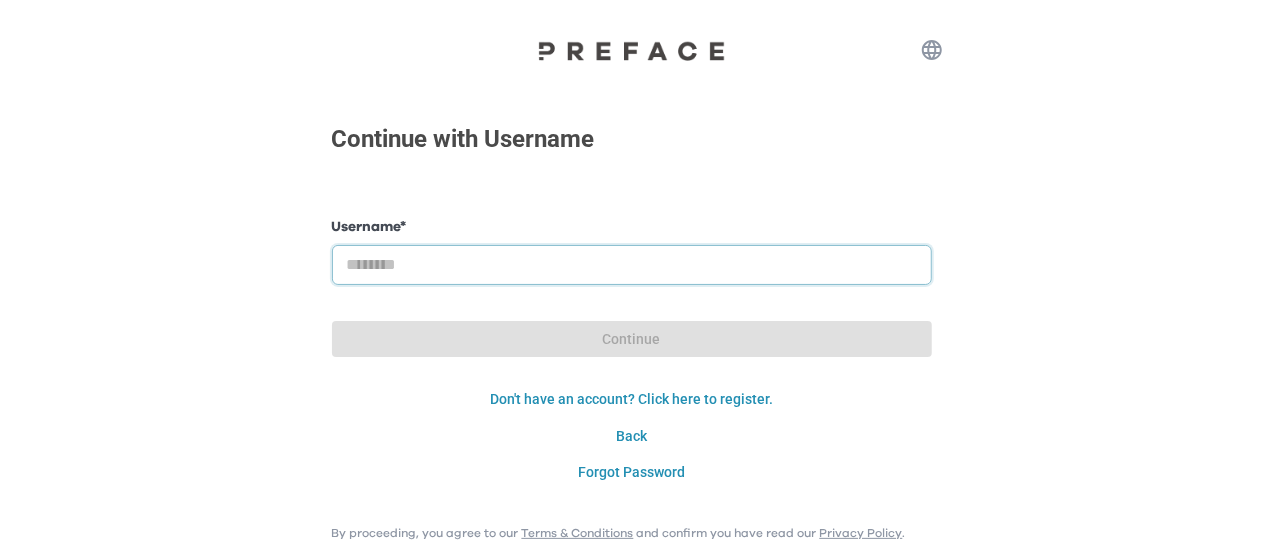 paste on "**********" 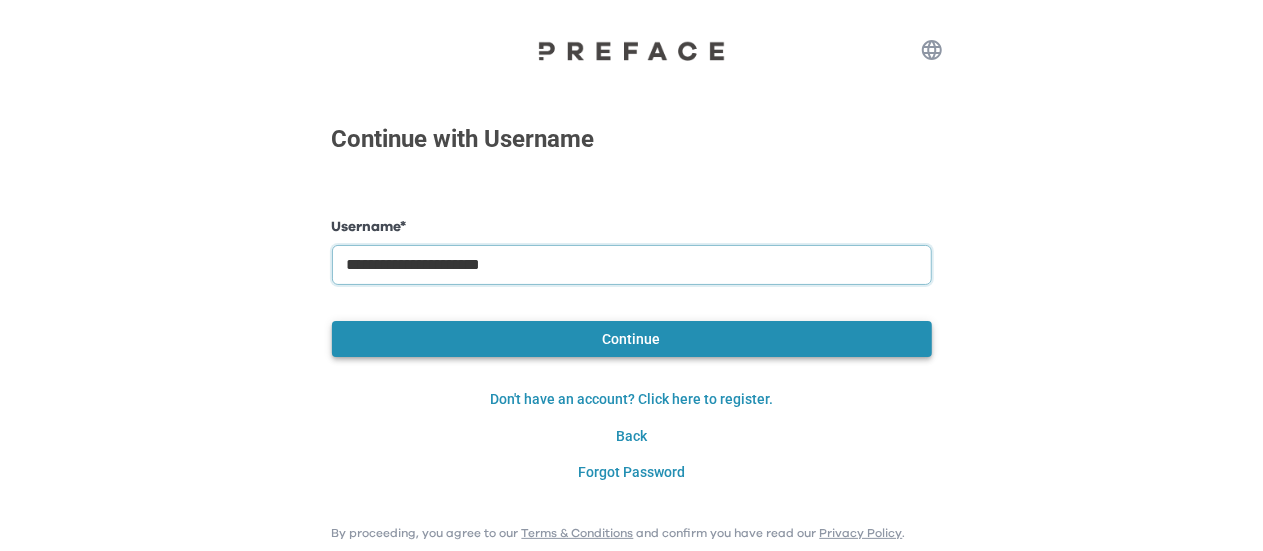 type on "**********" 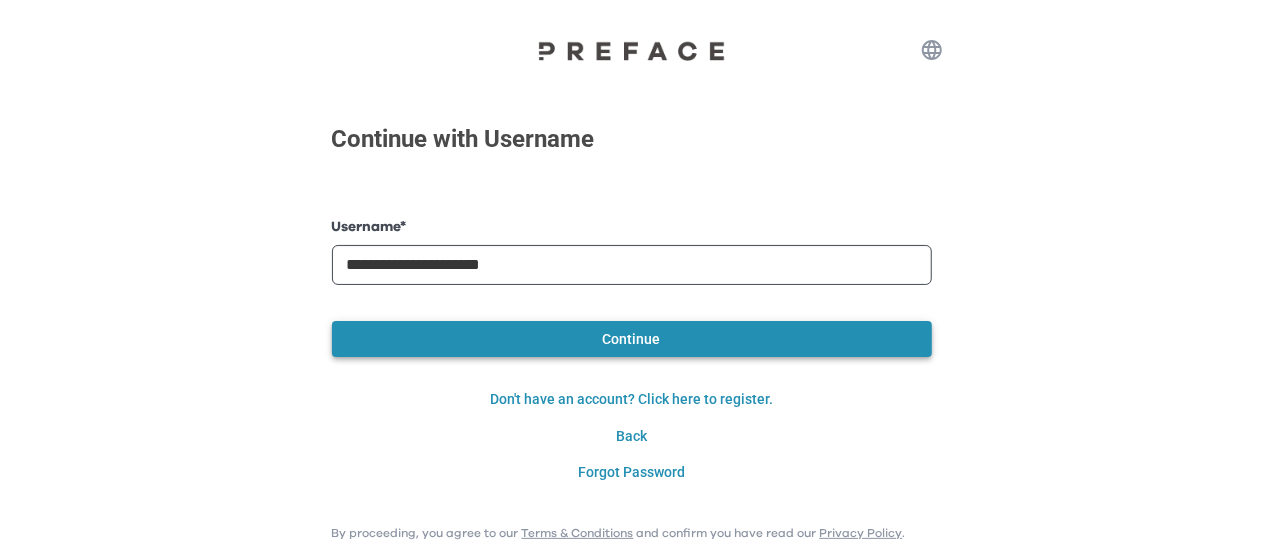 click on "Continue" at bounding box center (632, 339) 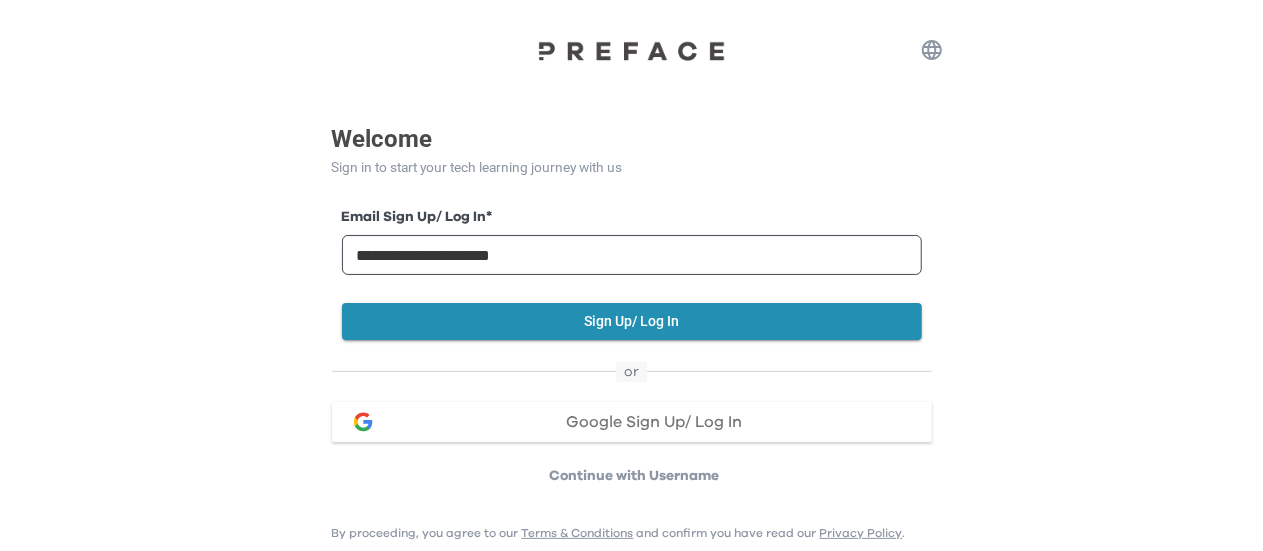 click on "Continue with Username" at bounding box center [635, 476] 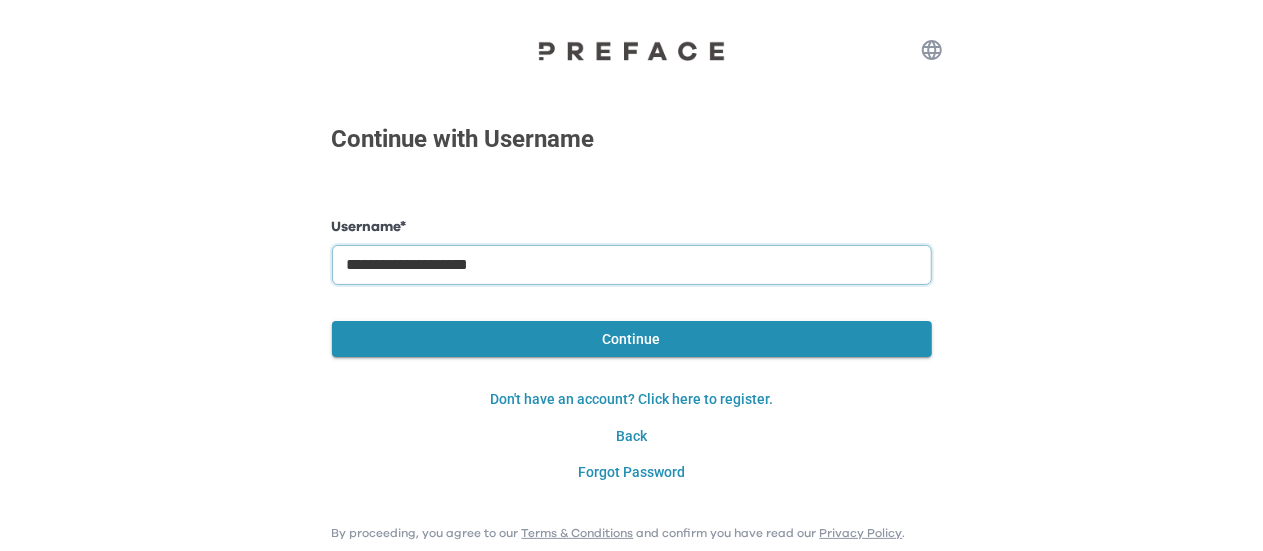 drag, startPoint x: 571, startPoint y: 273, endPoint x: 0, endPoint y: 271, distance: 571.0035 